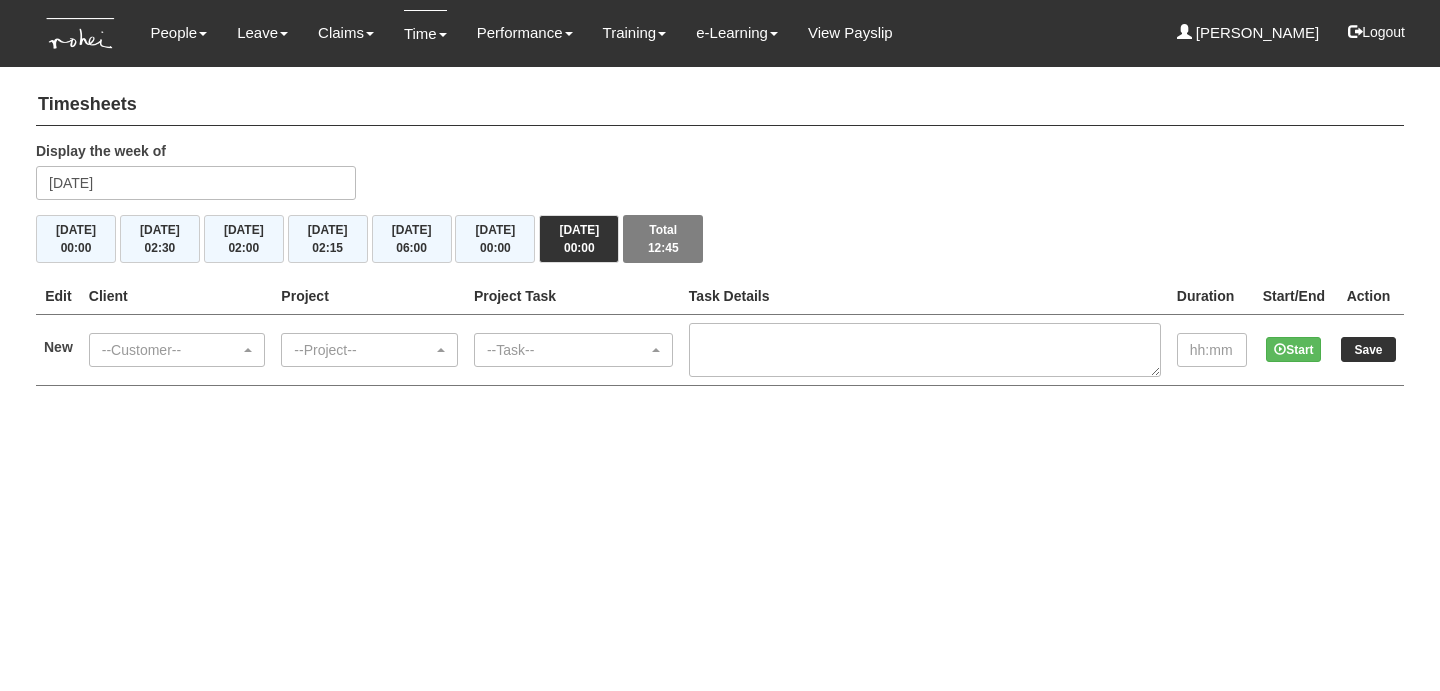 scroll, scrollTop: 0, scrollLeft: 0, axis: both 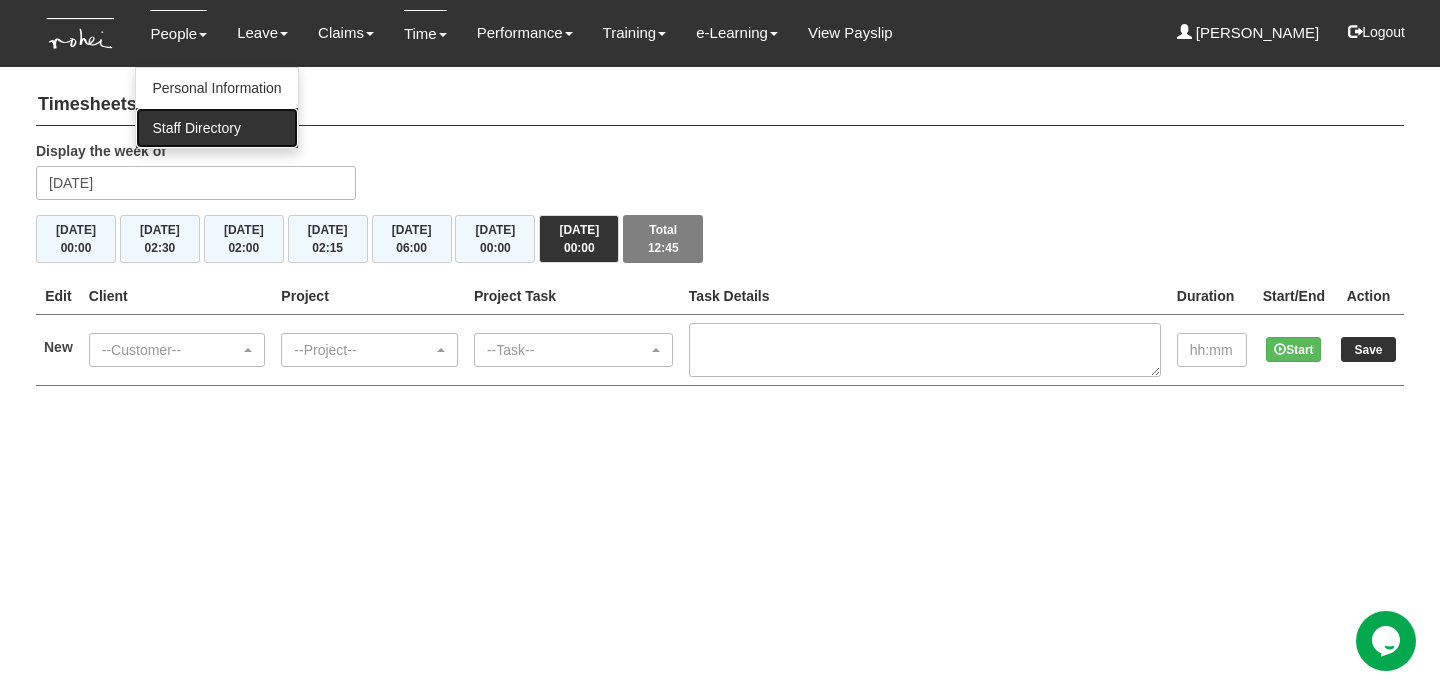 click on "Staff  Directory" at bounding box center [216, 128] 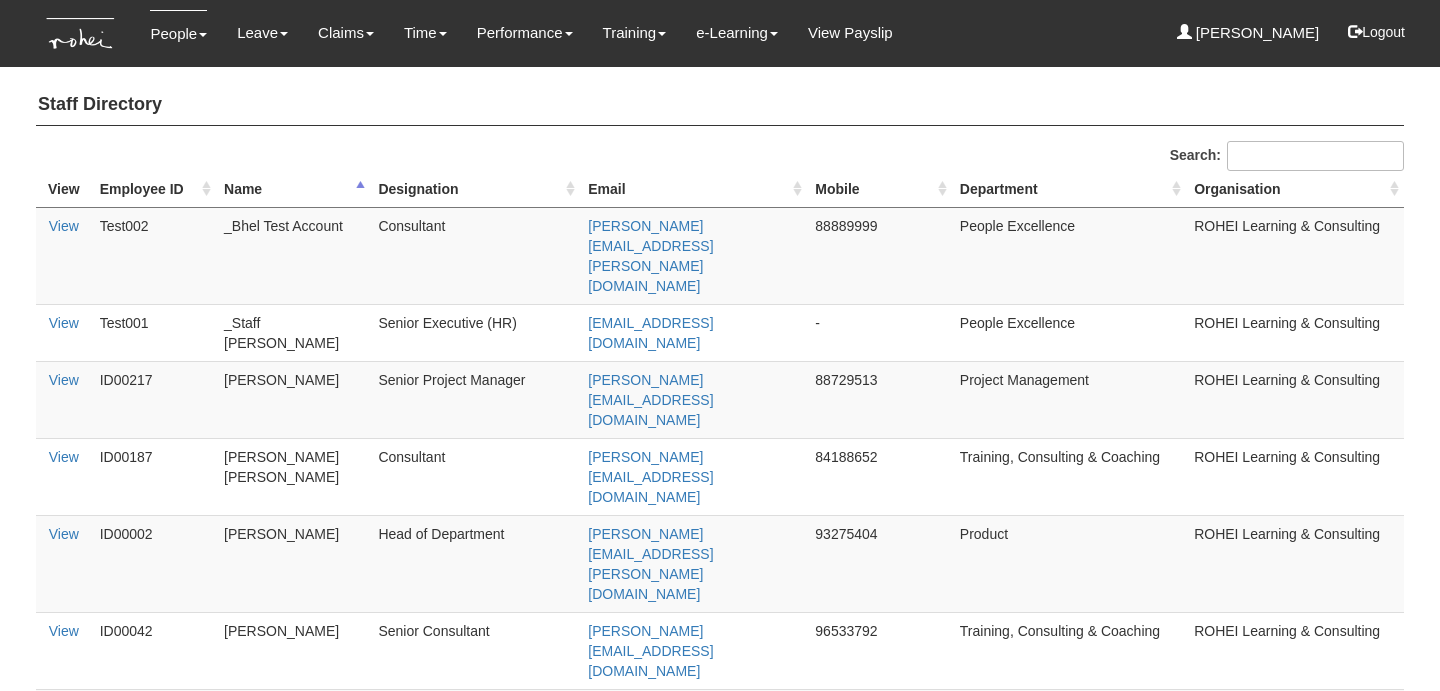 select on "50" 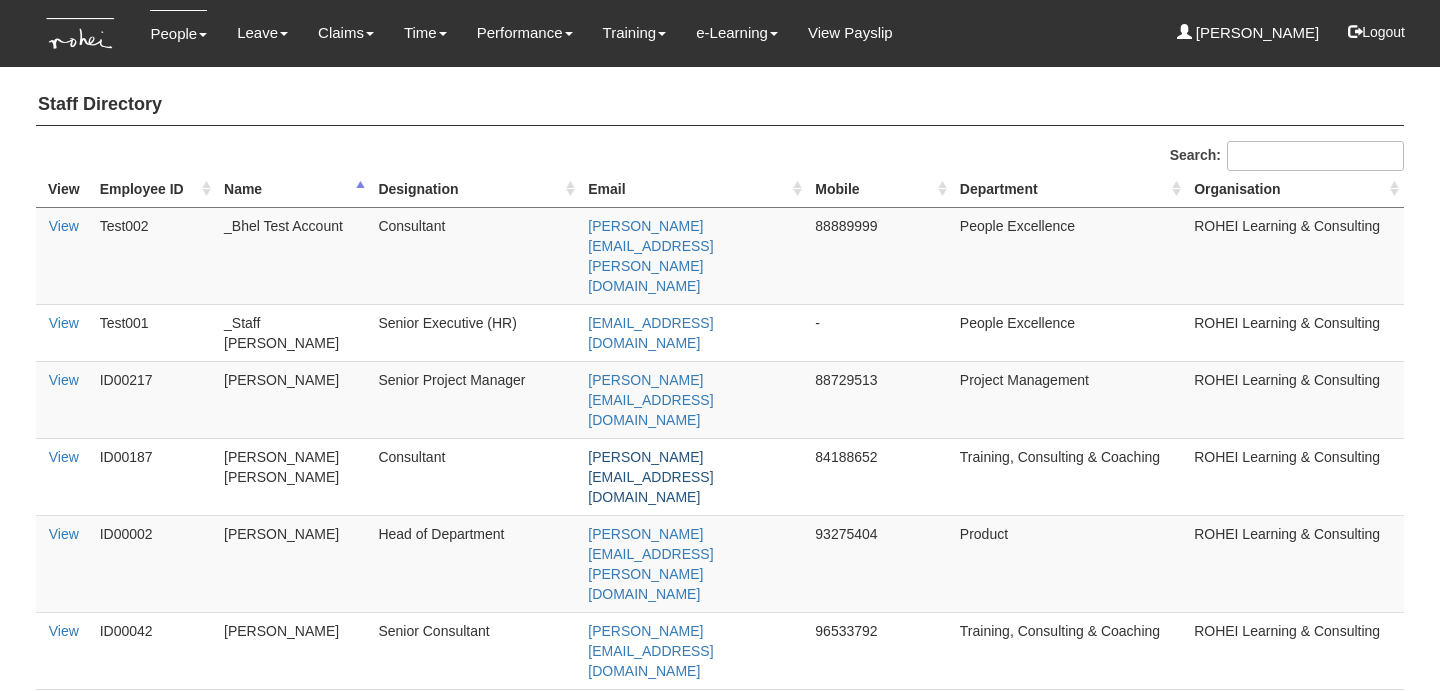 scroll, scrollTop: 0, scrollLeft: 0, axis: both 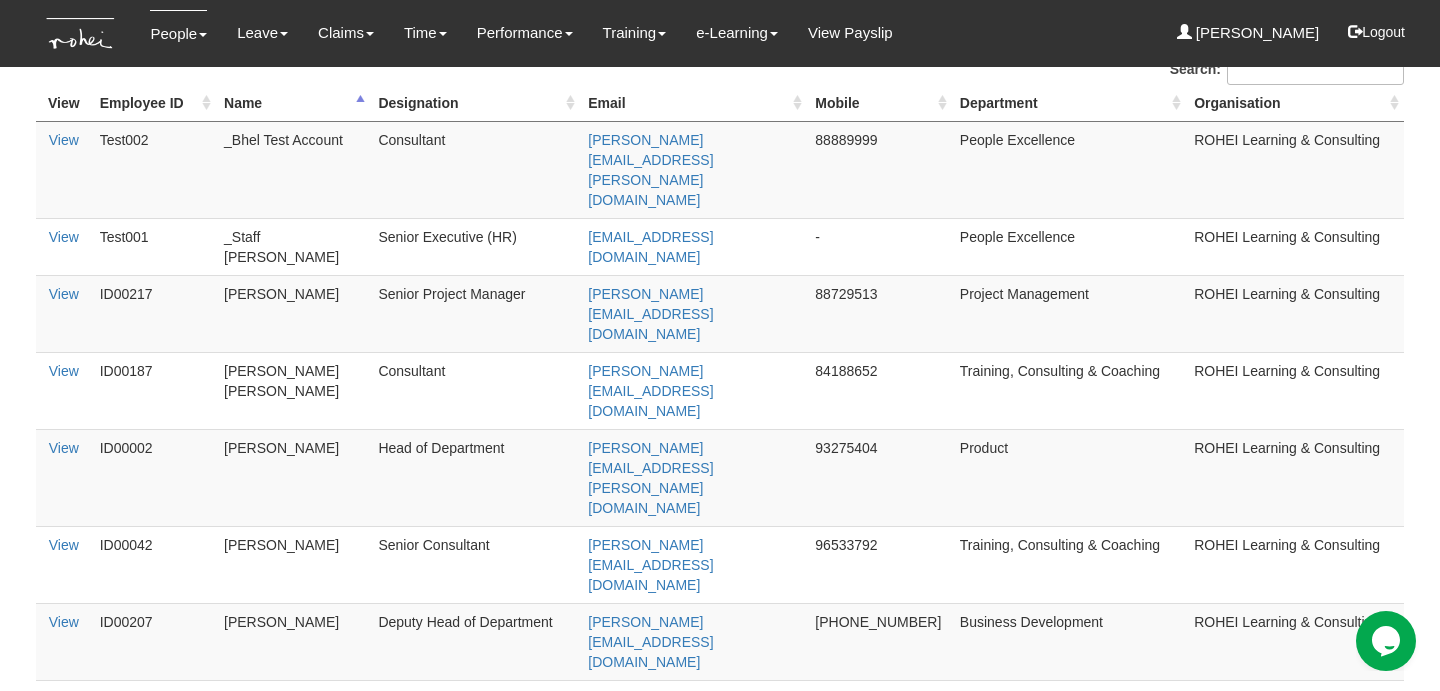 click on "96532109" at bounding box center [879, 1113] 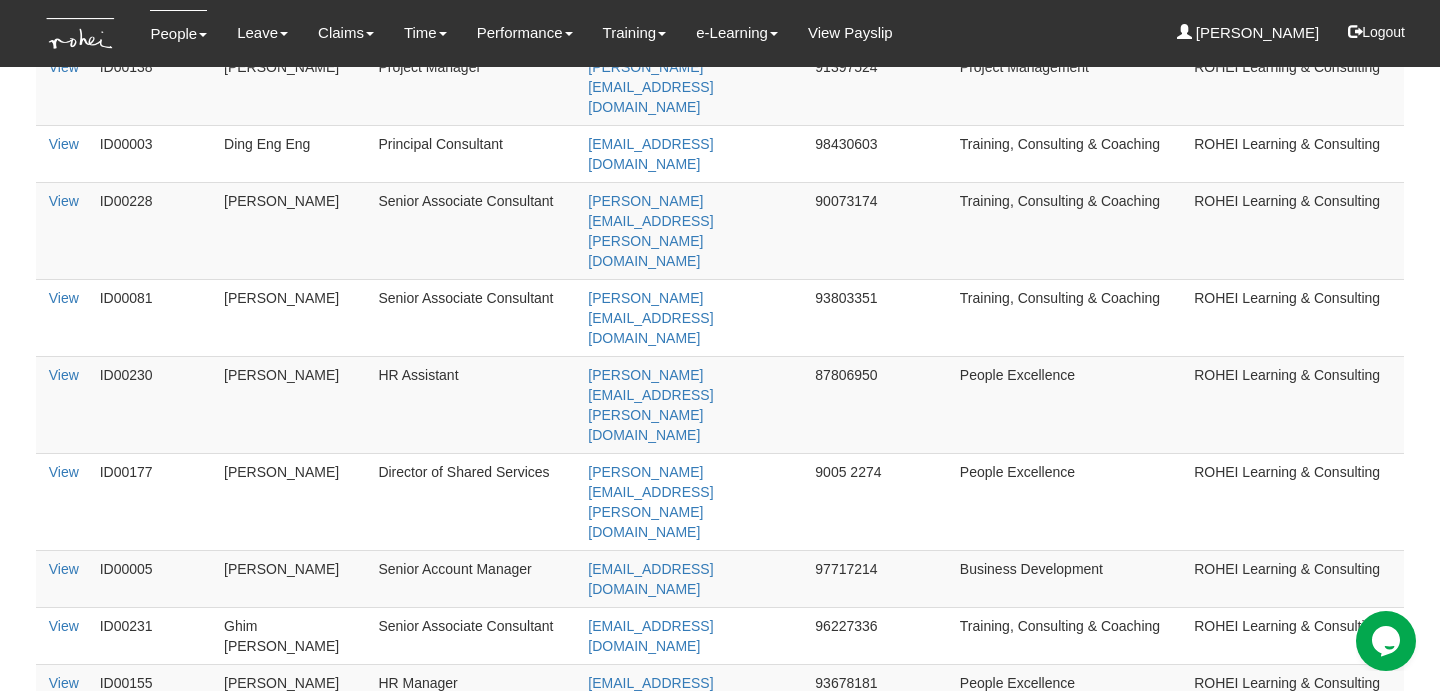 scroll, scrollTop: 1445, scrollLeft: 0, axis: vertical 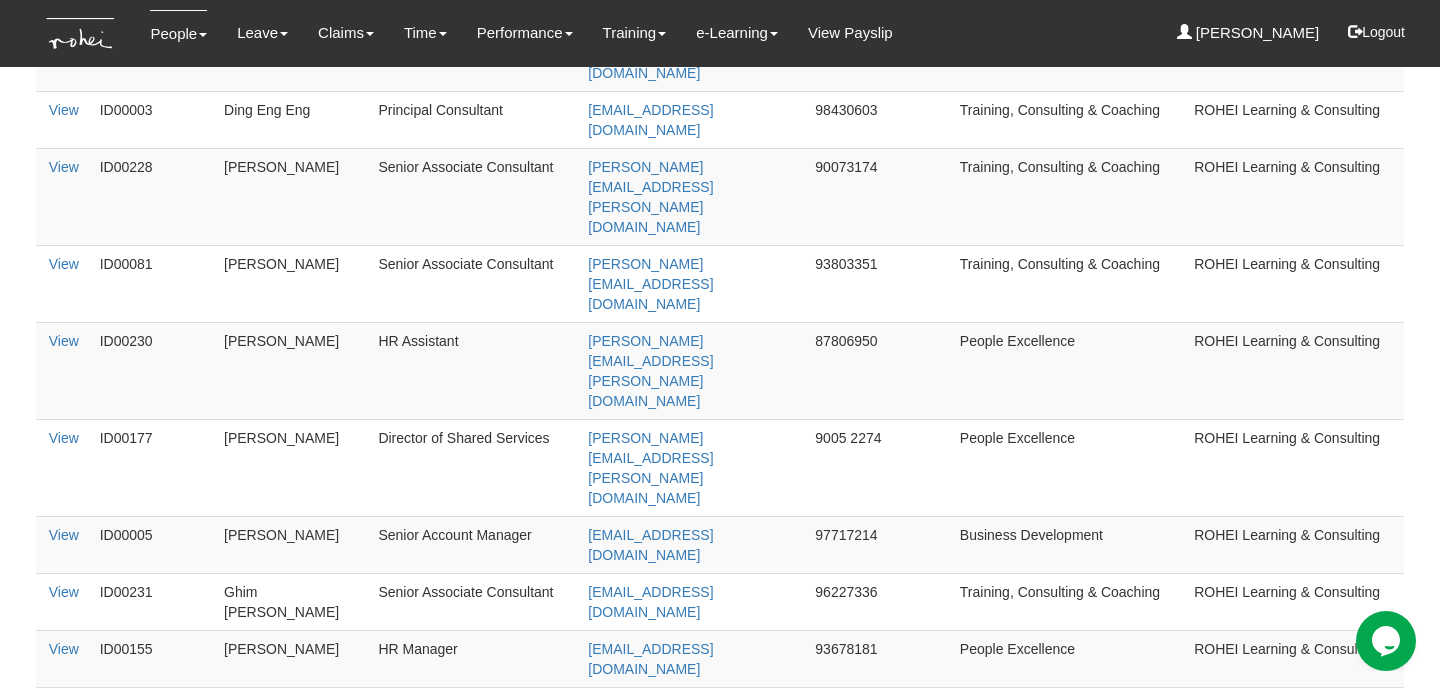 click on "2" at bounding box center [119, 2767] 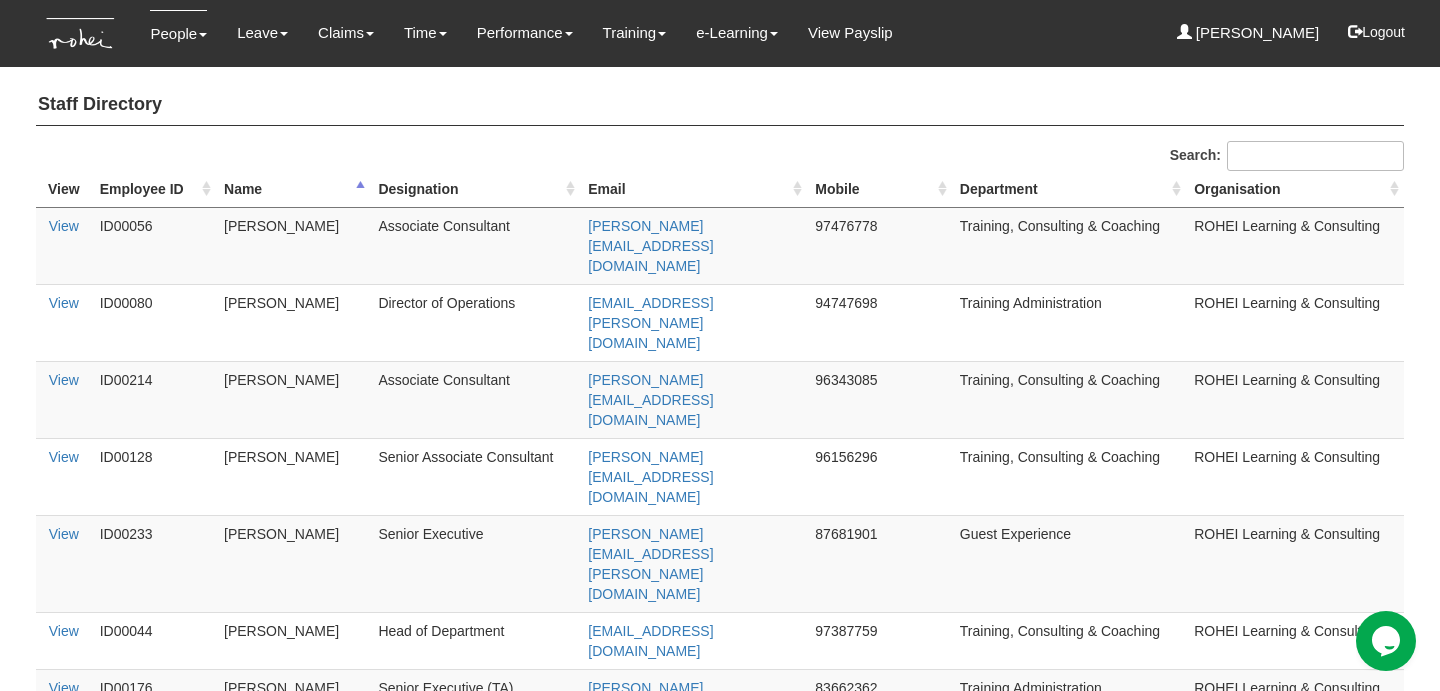 drag, startPoint x: 884, startPoint y: 264, endPoint x: 814, endPoint y: 262, distance: 70.028564 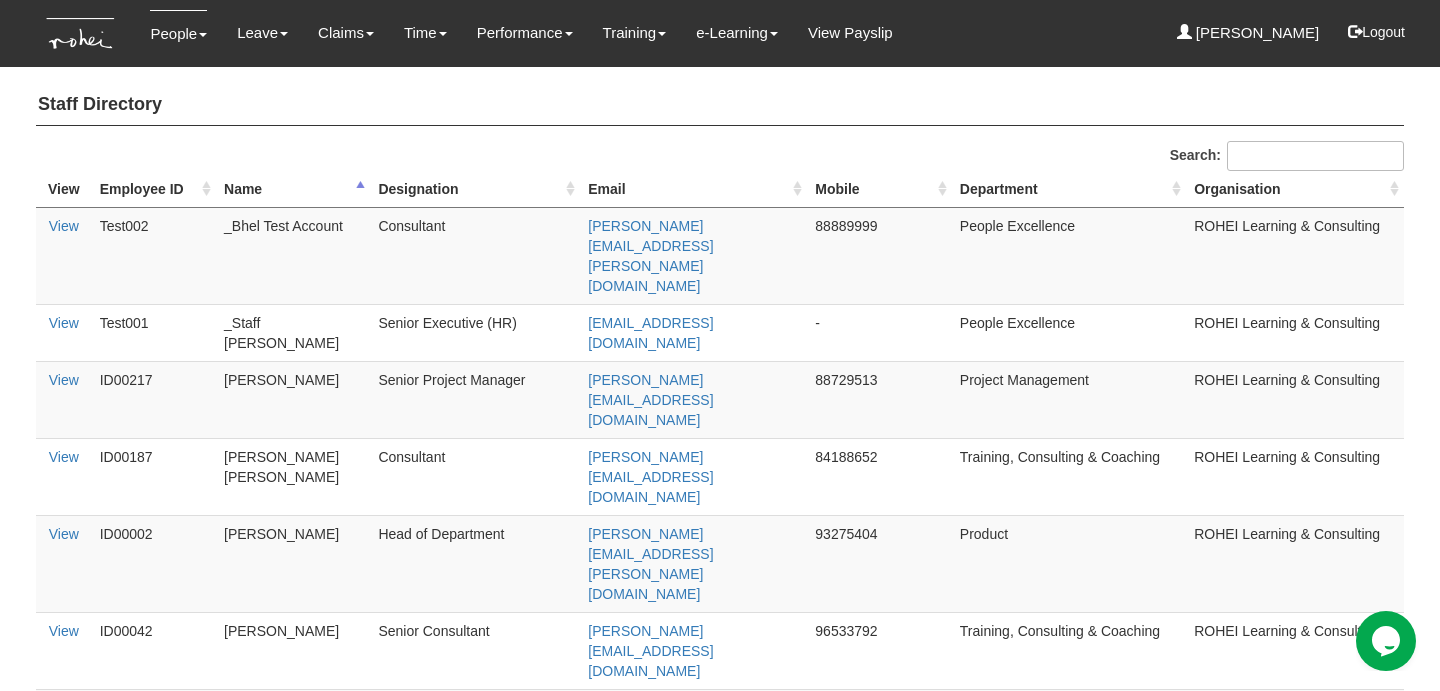 scroll, scrollTop: 1445, scrollLeft: 0, axis: vertical 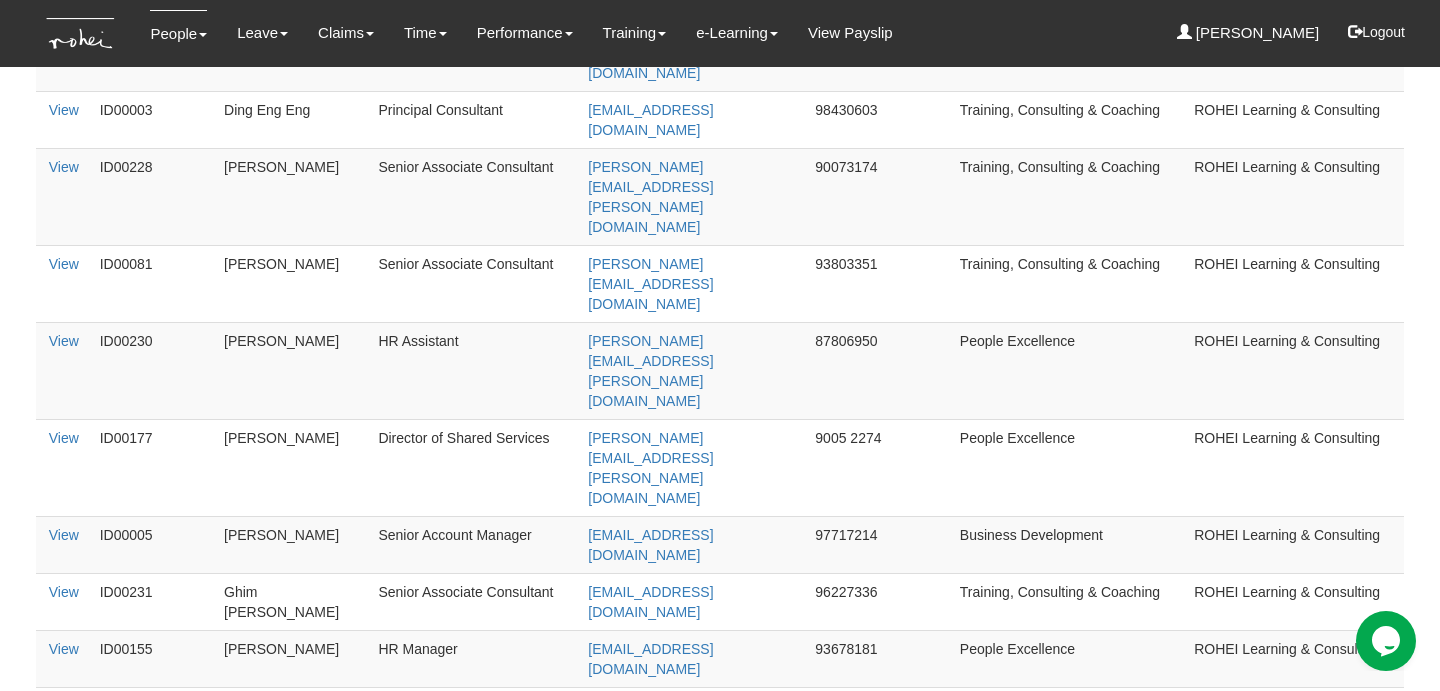 drag, startPoint x: 882, startPoint y: 383, endPoint x: 814, endPoint y: 377, distance: 68.26419 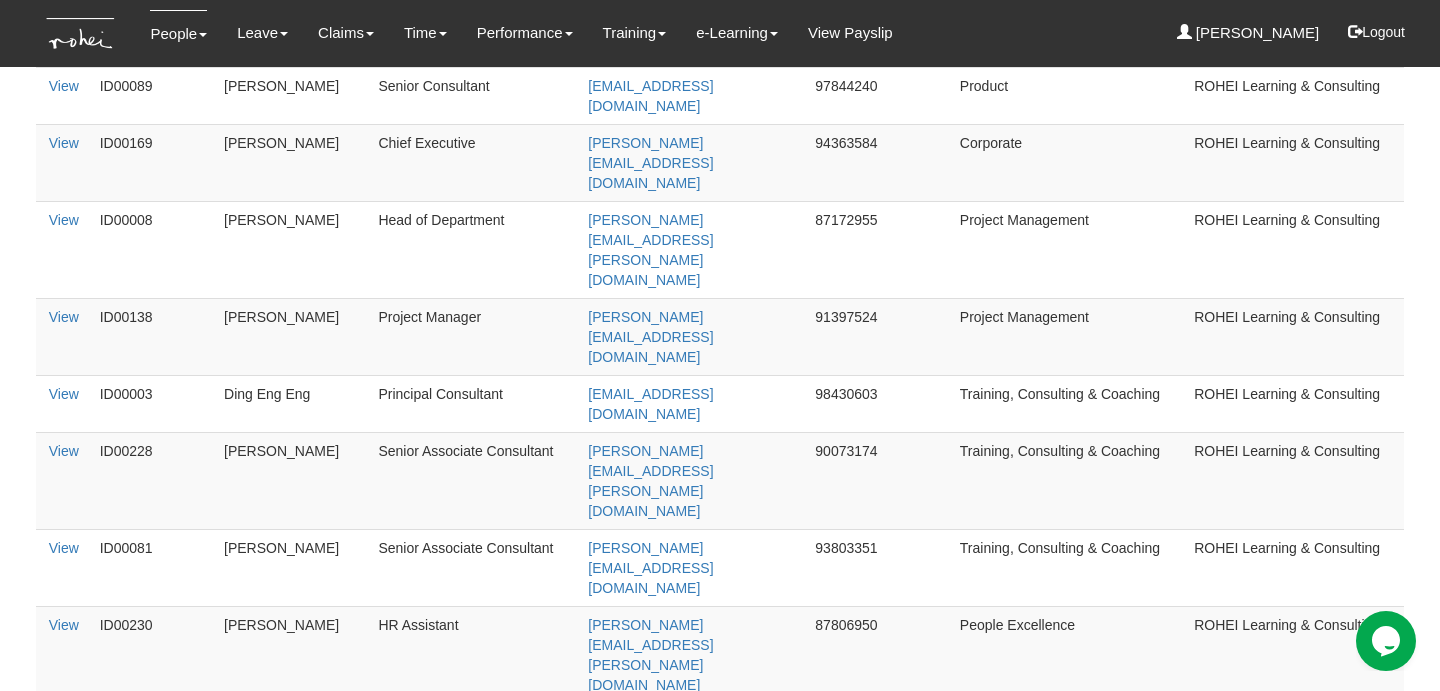 scroll, scrollTop: 1160, scrollLeft: 0, axis: vertical 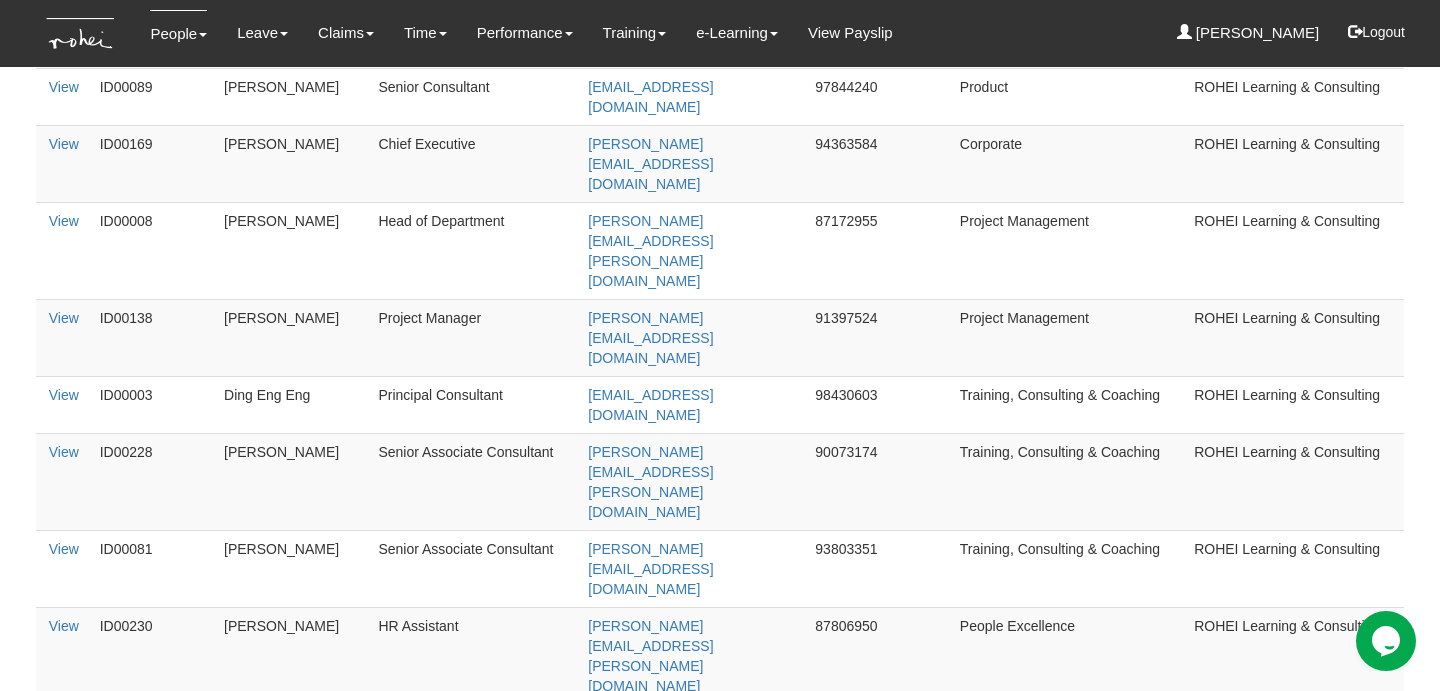 drag, startPoint x: 896, startPoint y: 229, endPoint x: 812, endPoint y: 228, distance: 84.00595 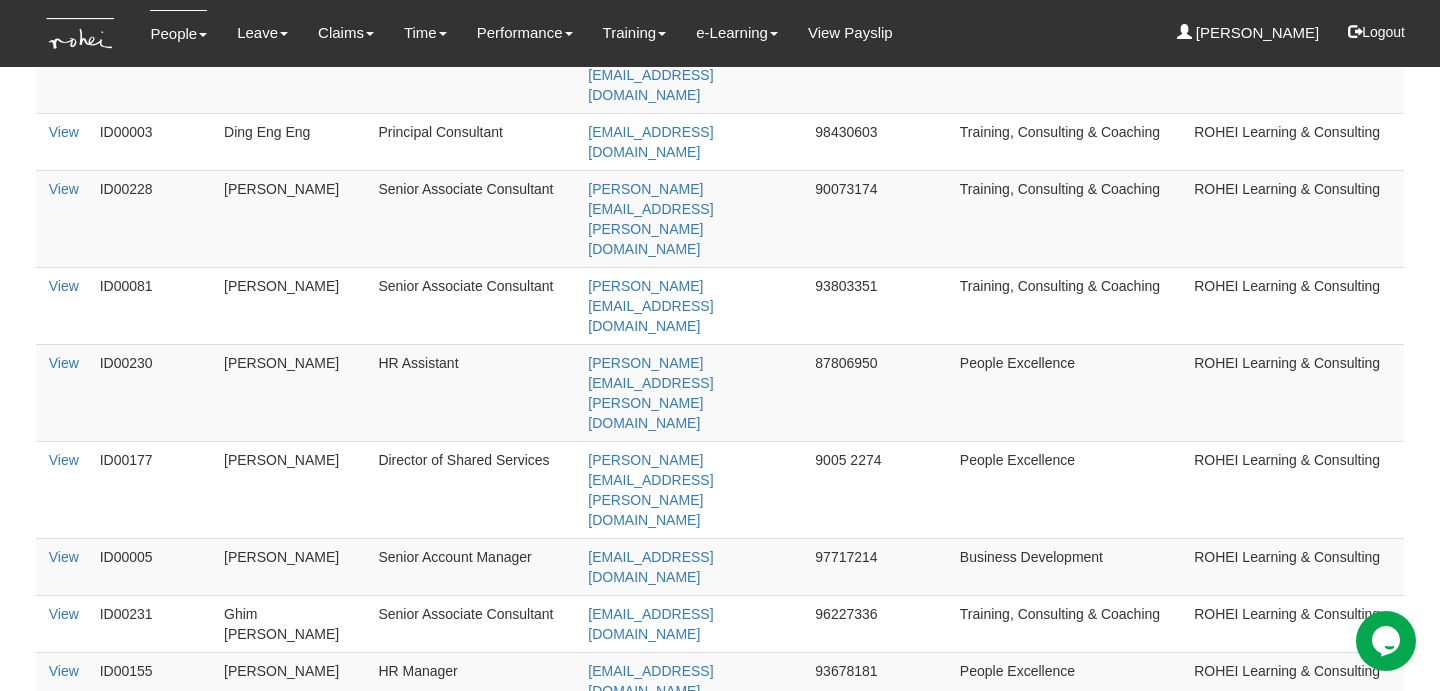 scroll, scrollTop: 1445, scrollLeft: 0, axis: vertical 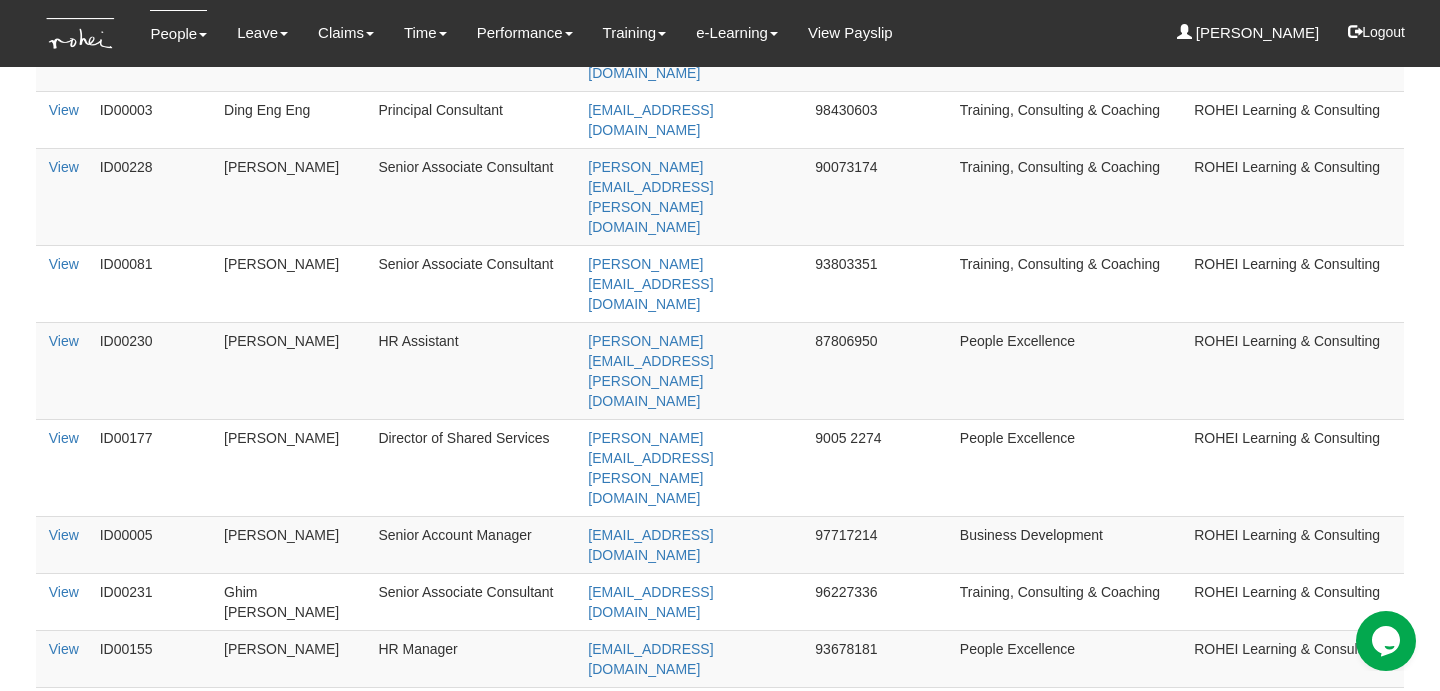 drag, startPoint x: 879, startPoint y: 390, endPoint x: 784, endPoint y: 380, distance: 95.524864 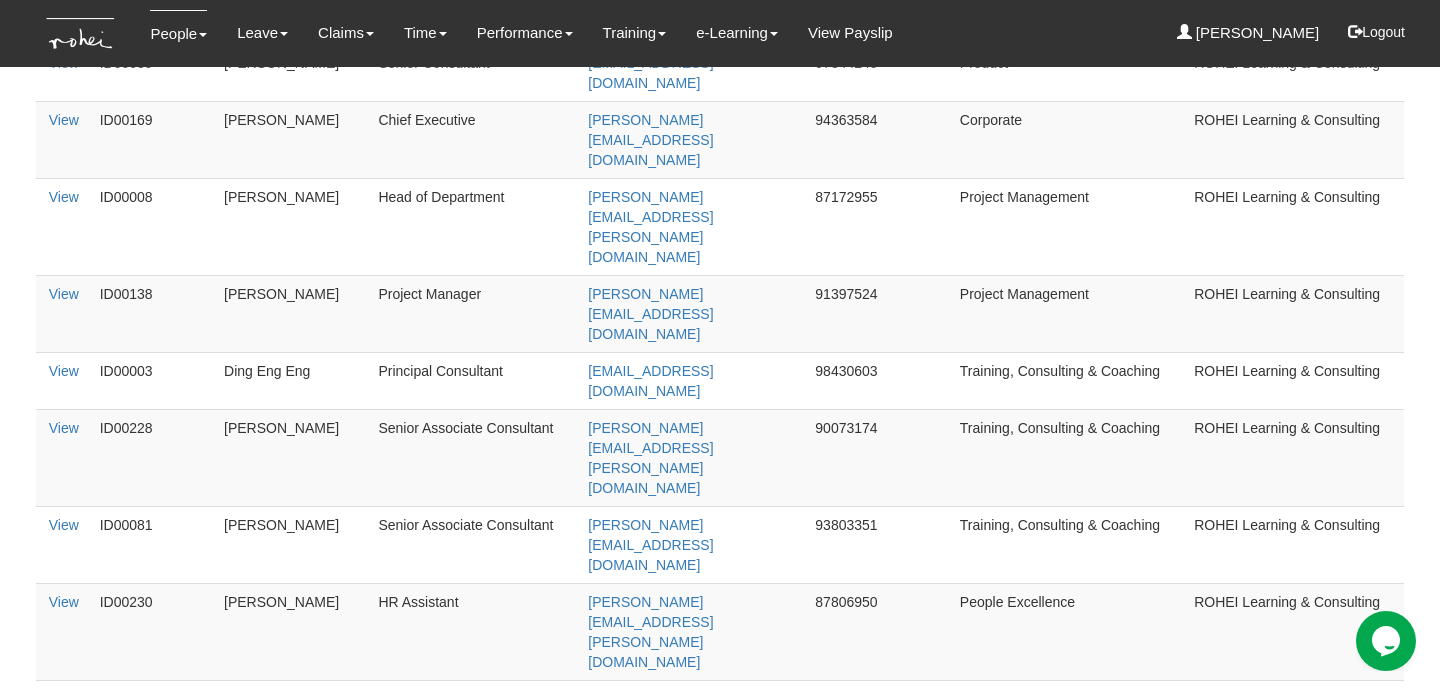 scroll, scrollTop: 1174, scrollLeft: 0, axis: vertical 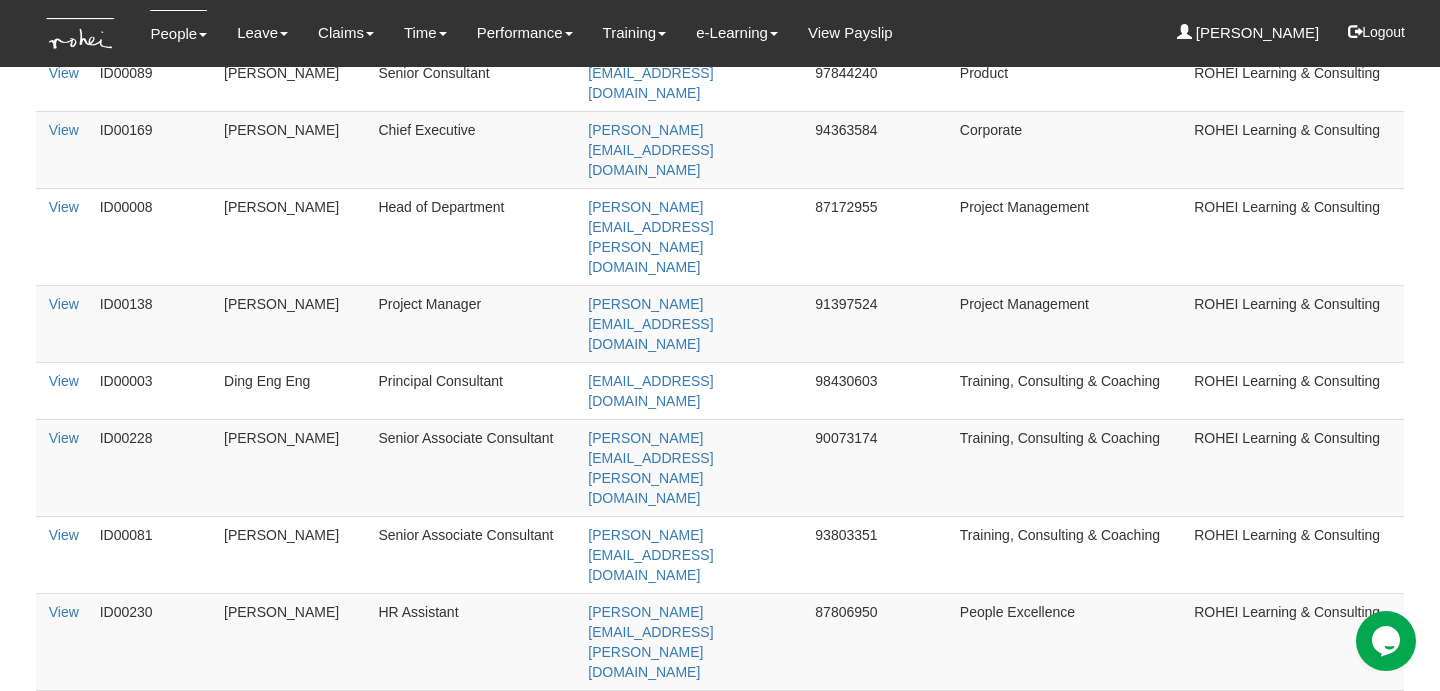 drag, startPoint x: 888, startPoint y: 218, endPoint x: 809, endPoint y: 218, distance: 79 